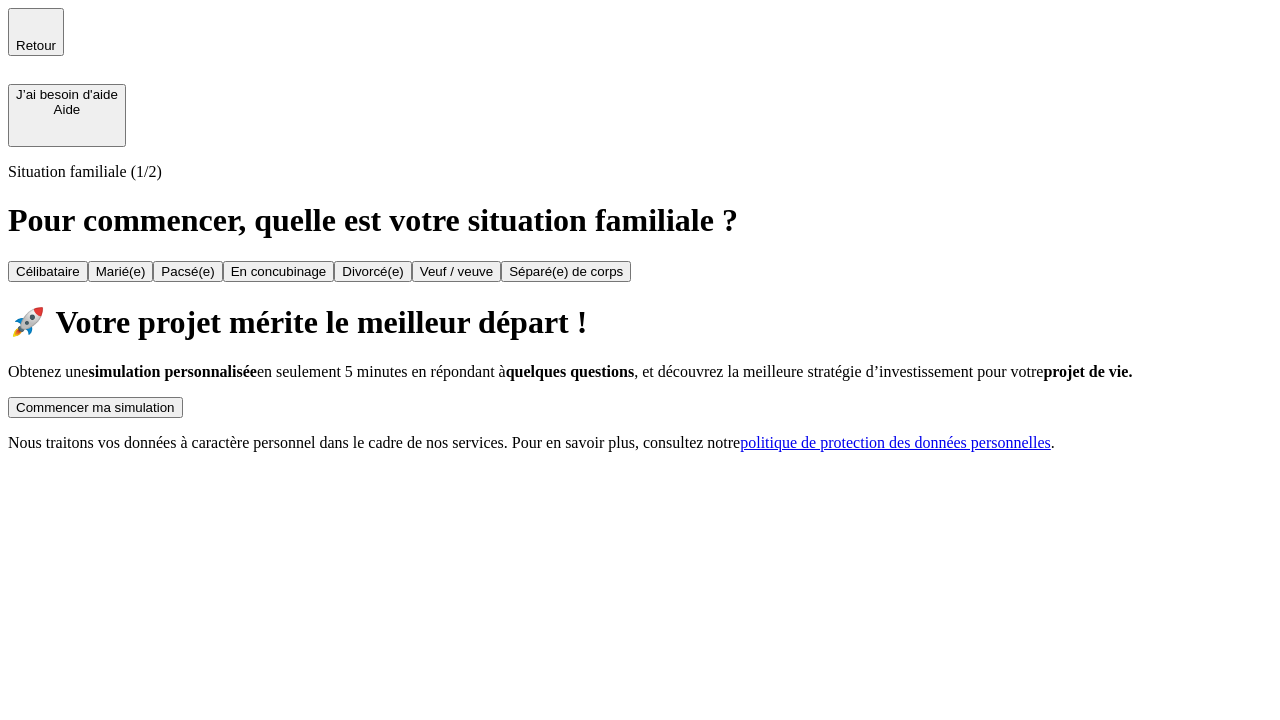 scroll, scrollTop: 0, scrollLeft: 0, axis: both 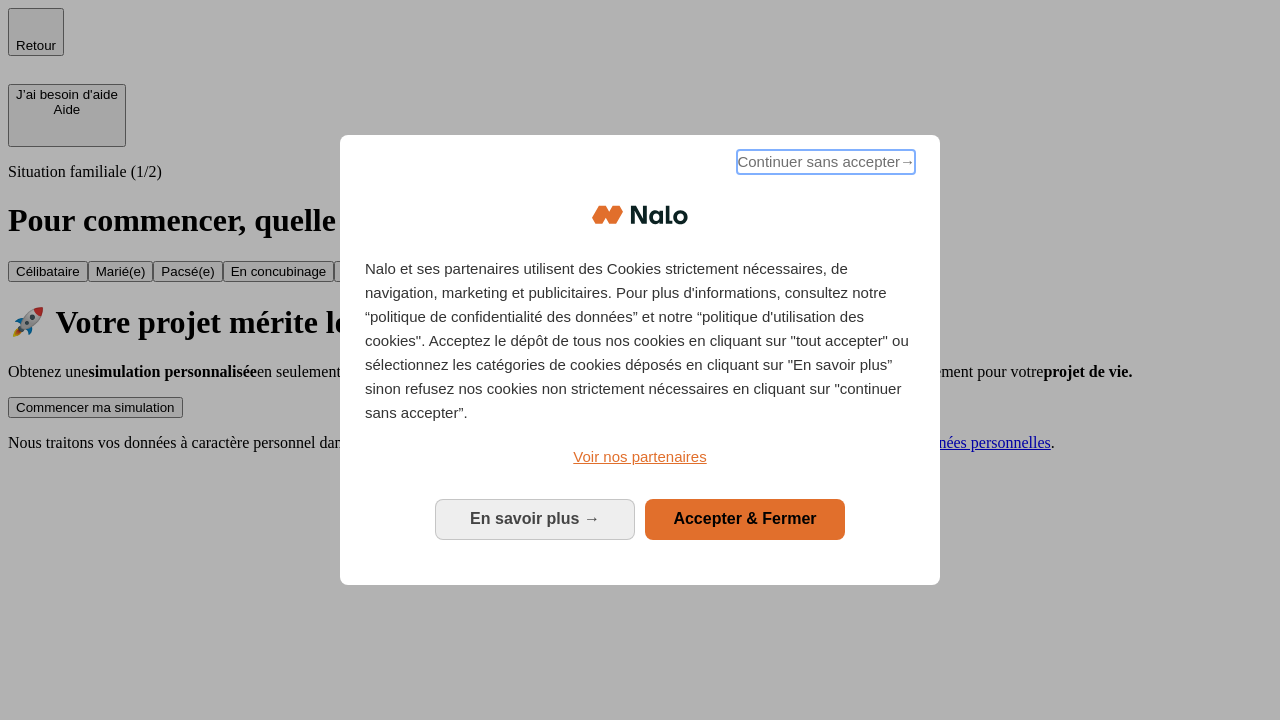 click on "Continuer sans accepter  →" at bounding box center (826, 162) 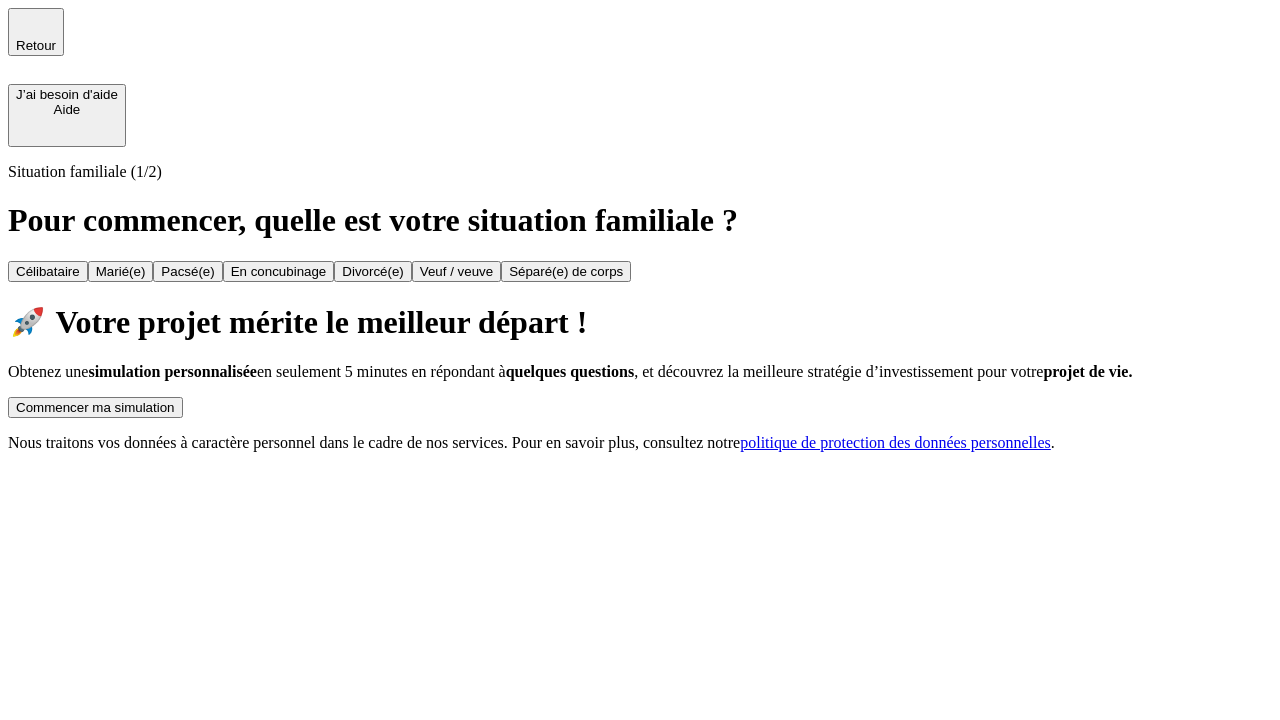 click on "Commencer ma simulation" at bounding box center (95, 407) 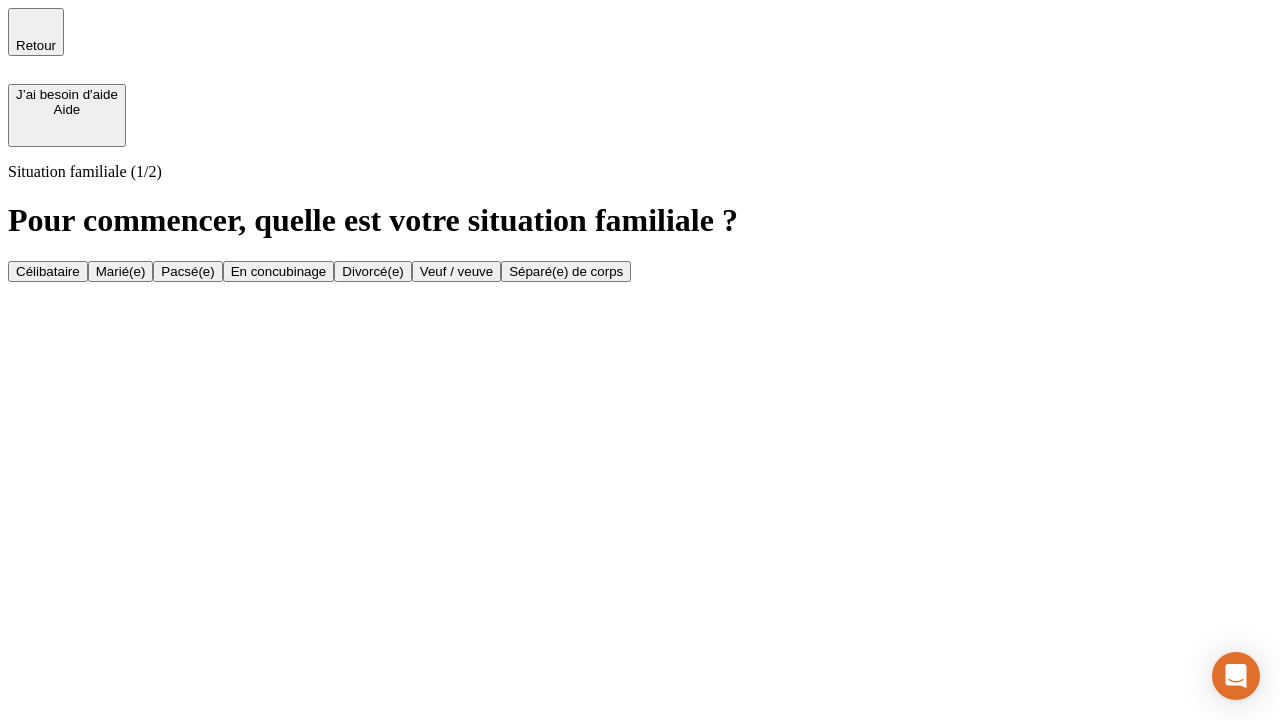 click on "En concubinage" at bounding box center (279, 271) 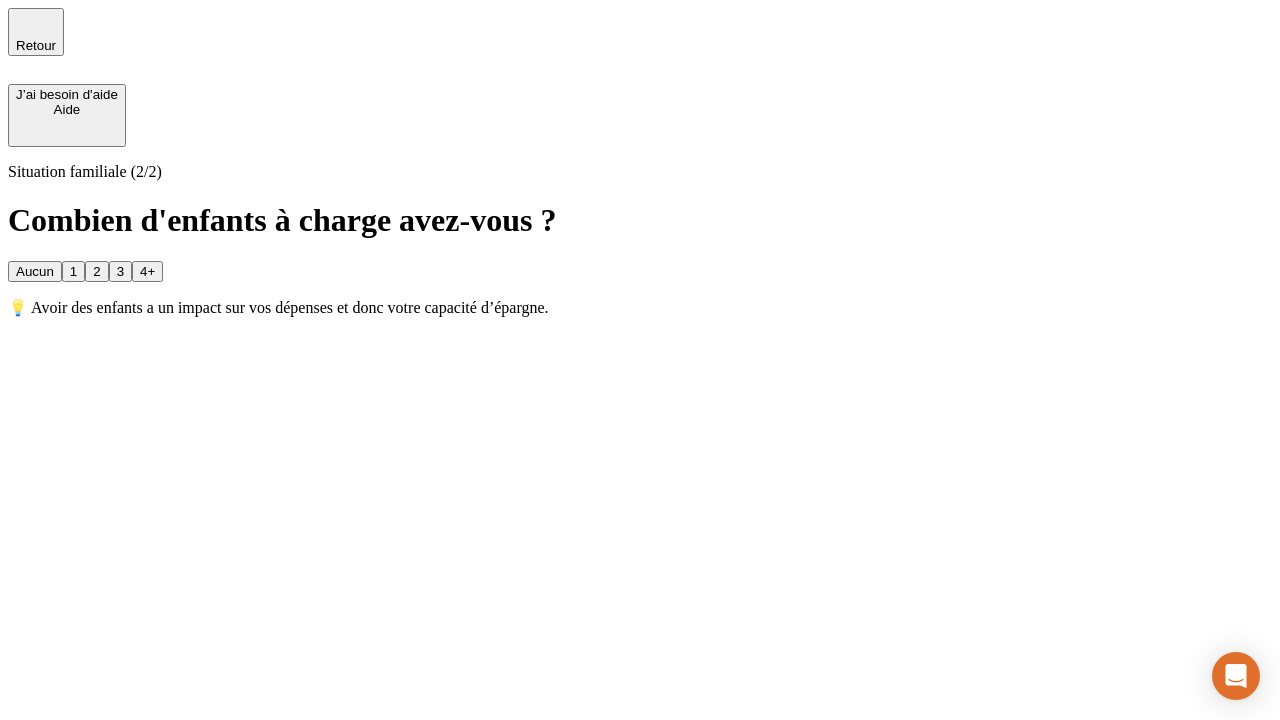 click on "2" at bounding box center [96, 271] 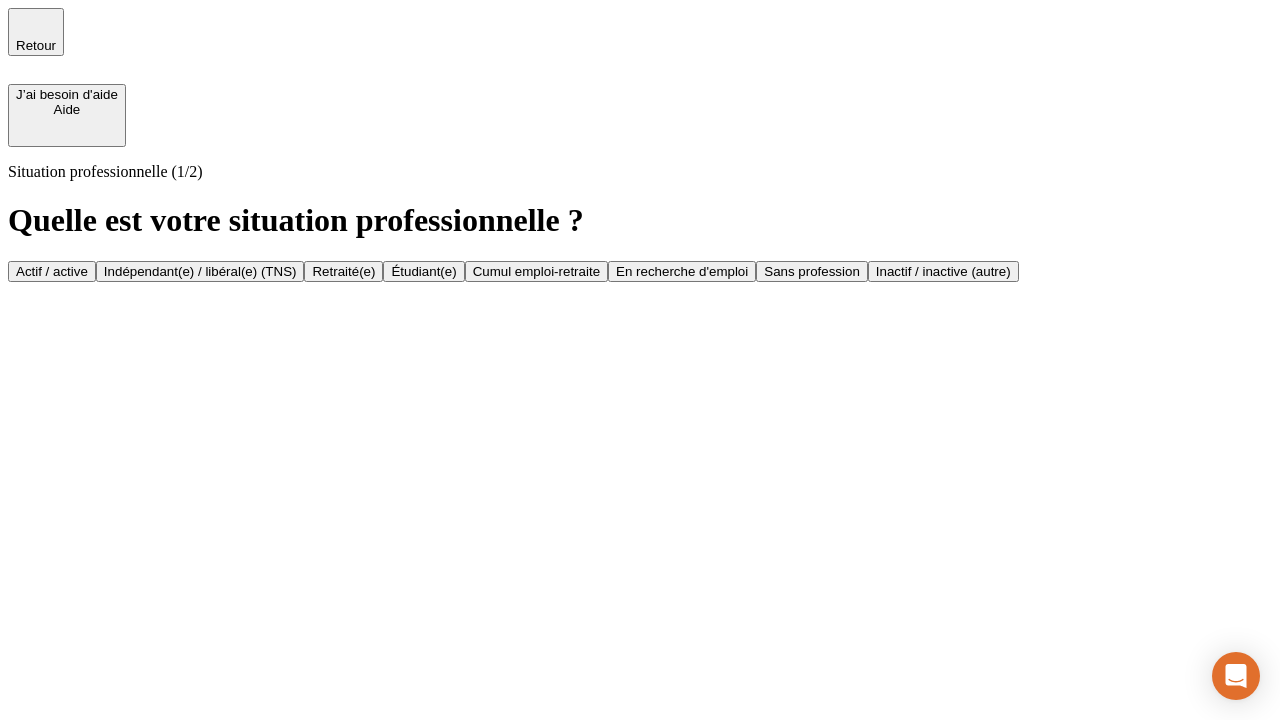 click on "Indépendant(e) / libéral(e) (TNS)" at bounding box center [200, 271] 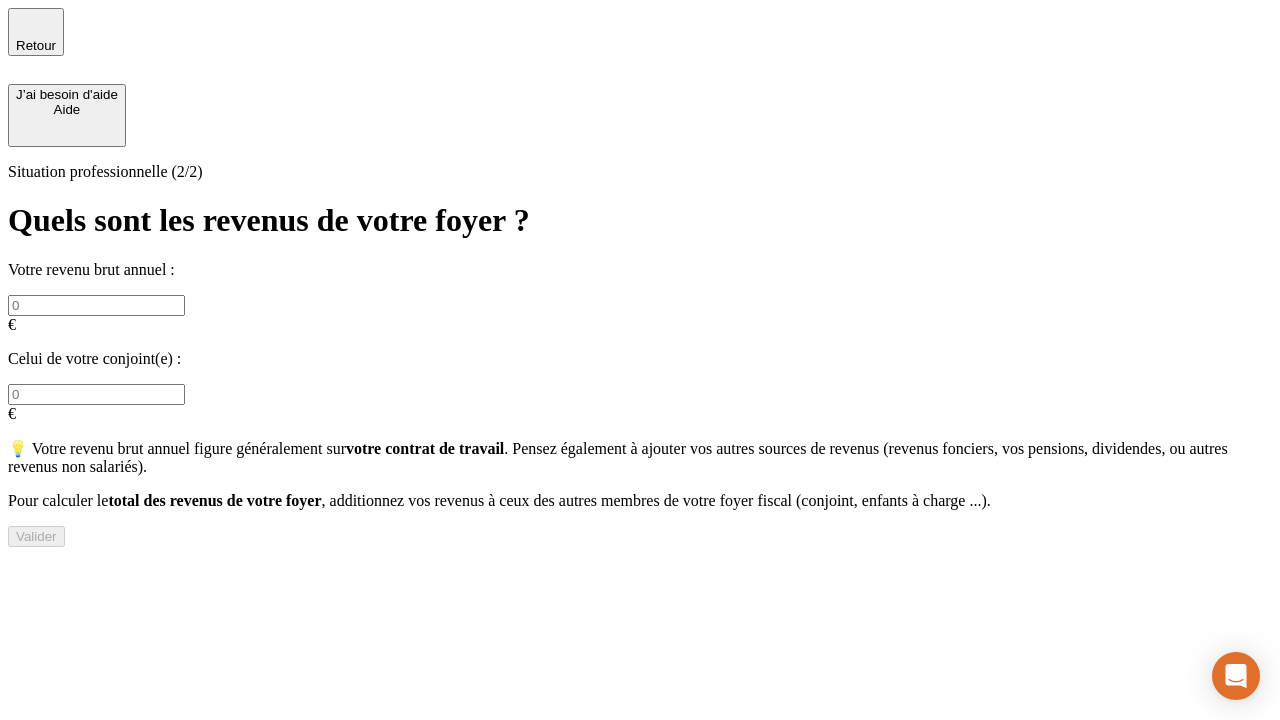 click at bounding box center (96, 305) 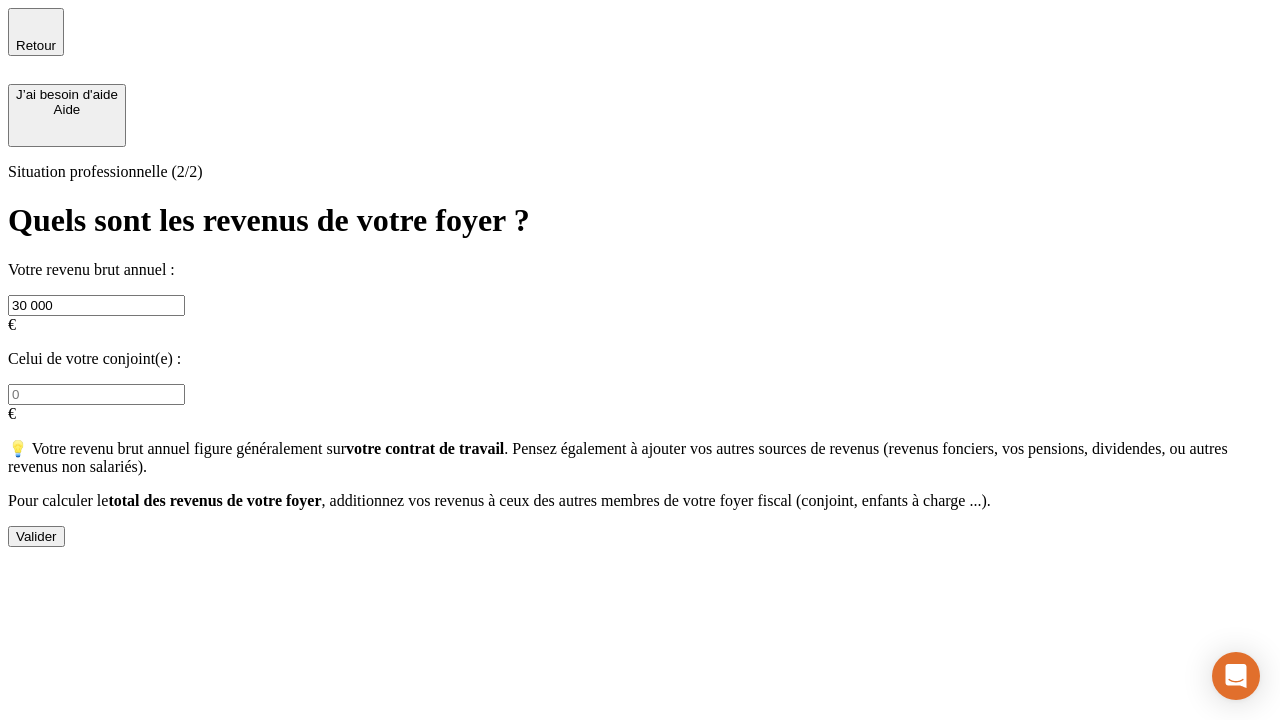 type on "30 000" 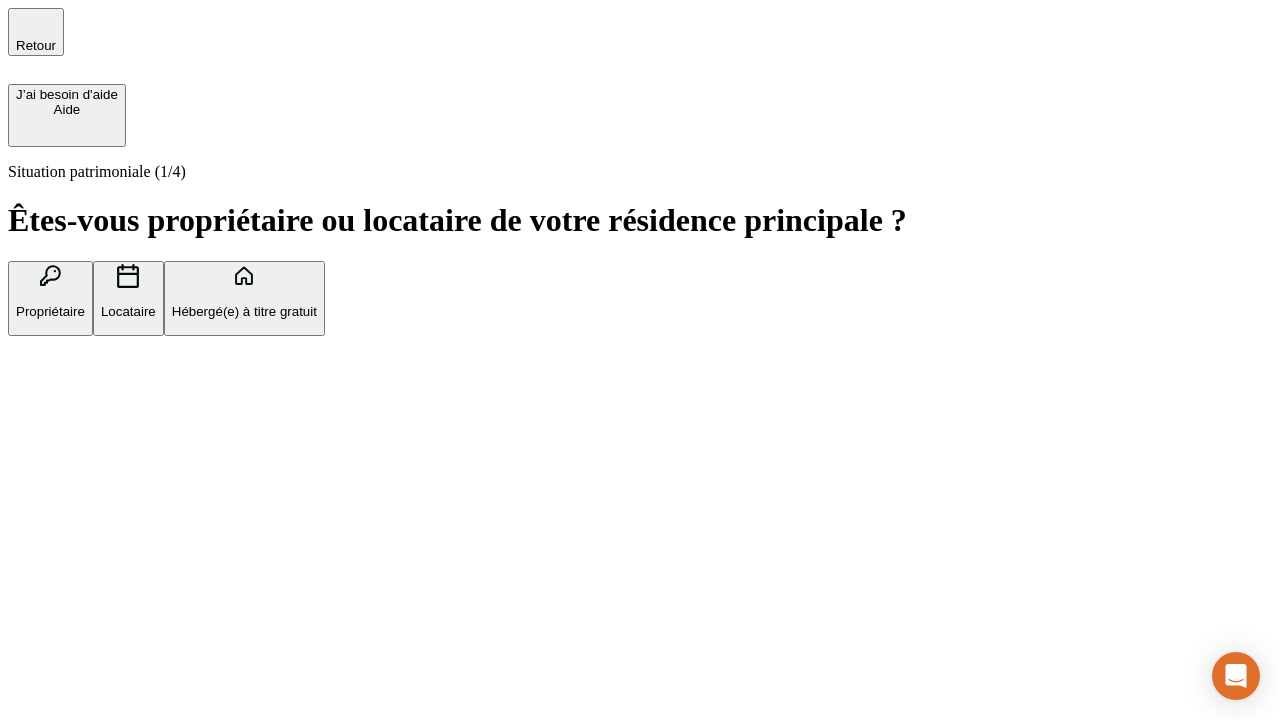 click on "Locataire" at bounding box center (128, 311) 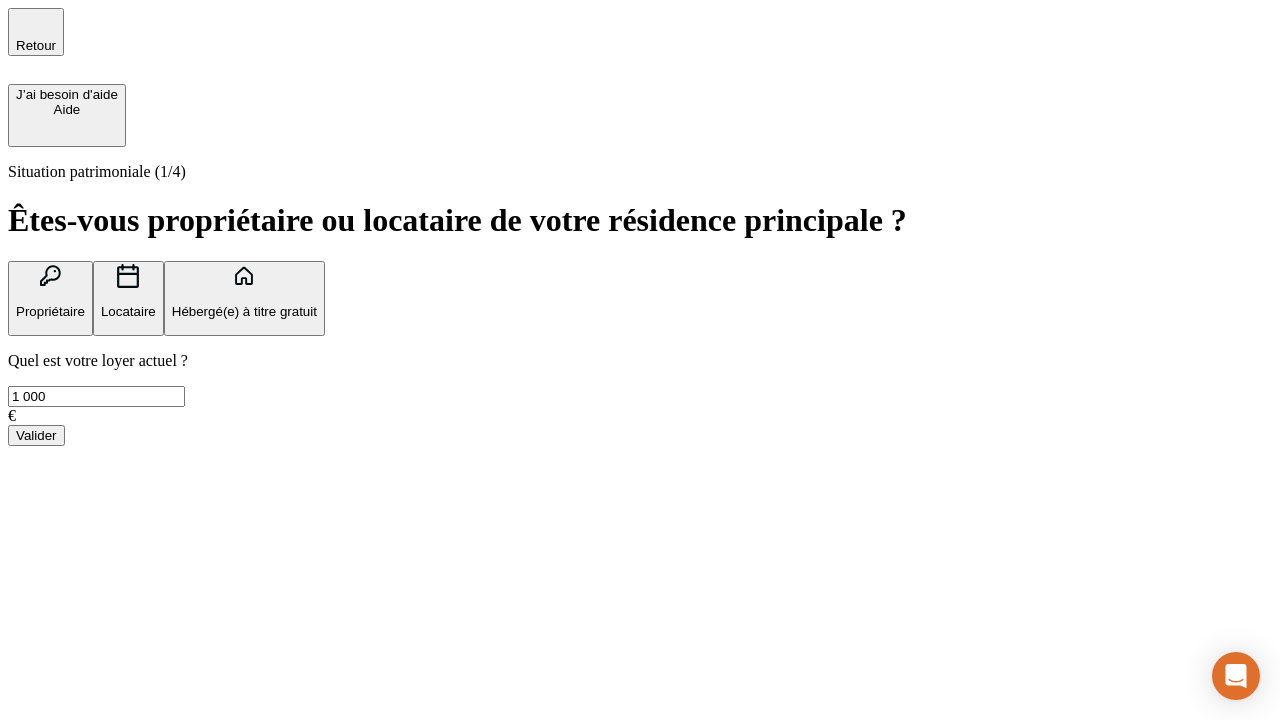 type on "1 000" 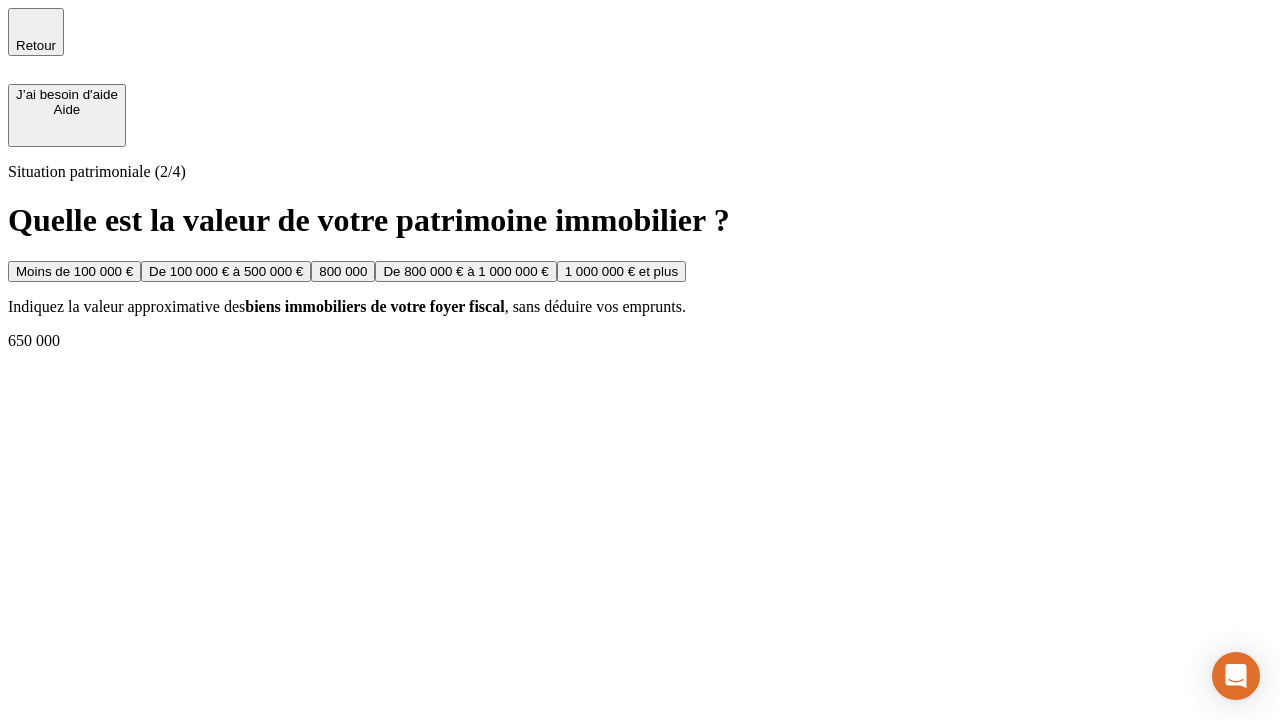 click on "Moins de 100 000 €" at bounding box center (74, 271) 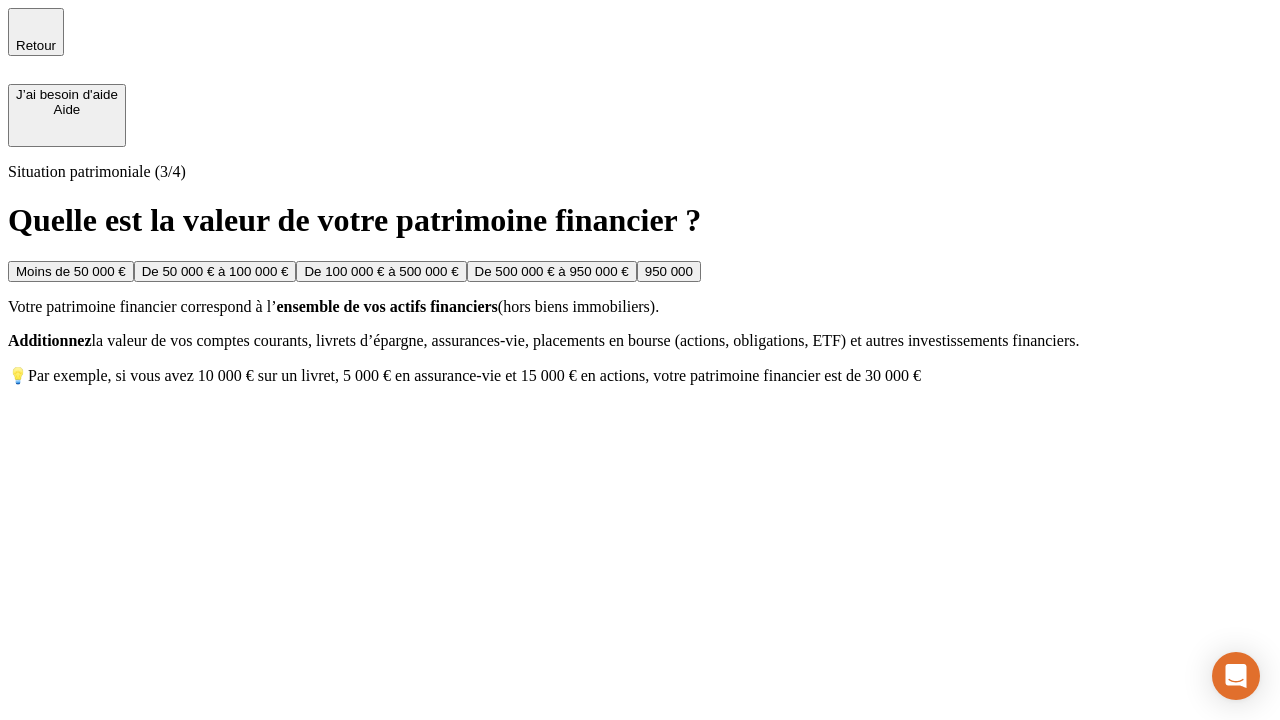 click on "Moins de 50 000 €" at bounding box center [71, 271] 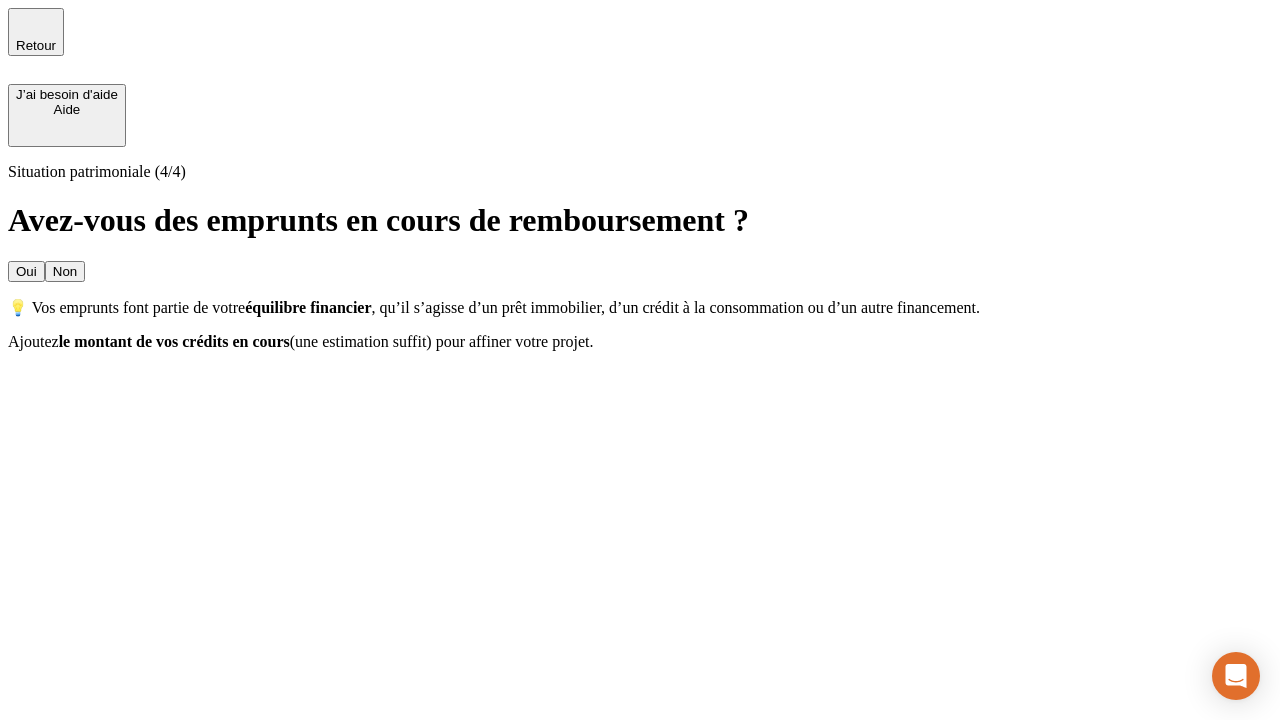 click on "Non" at bounding box center [65, 271] 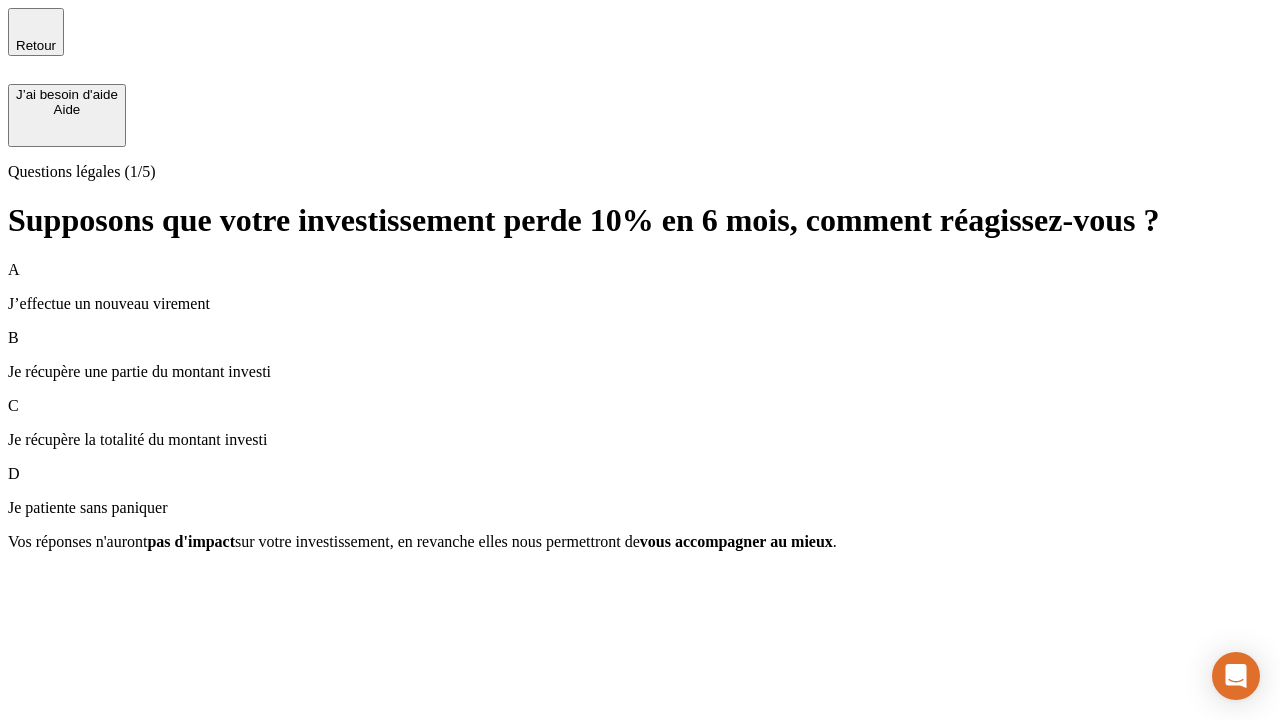 click on "A J’effectue un nouveau virement" at bounding box center [640, 287] 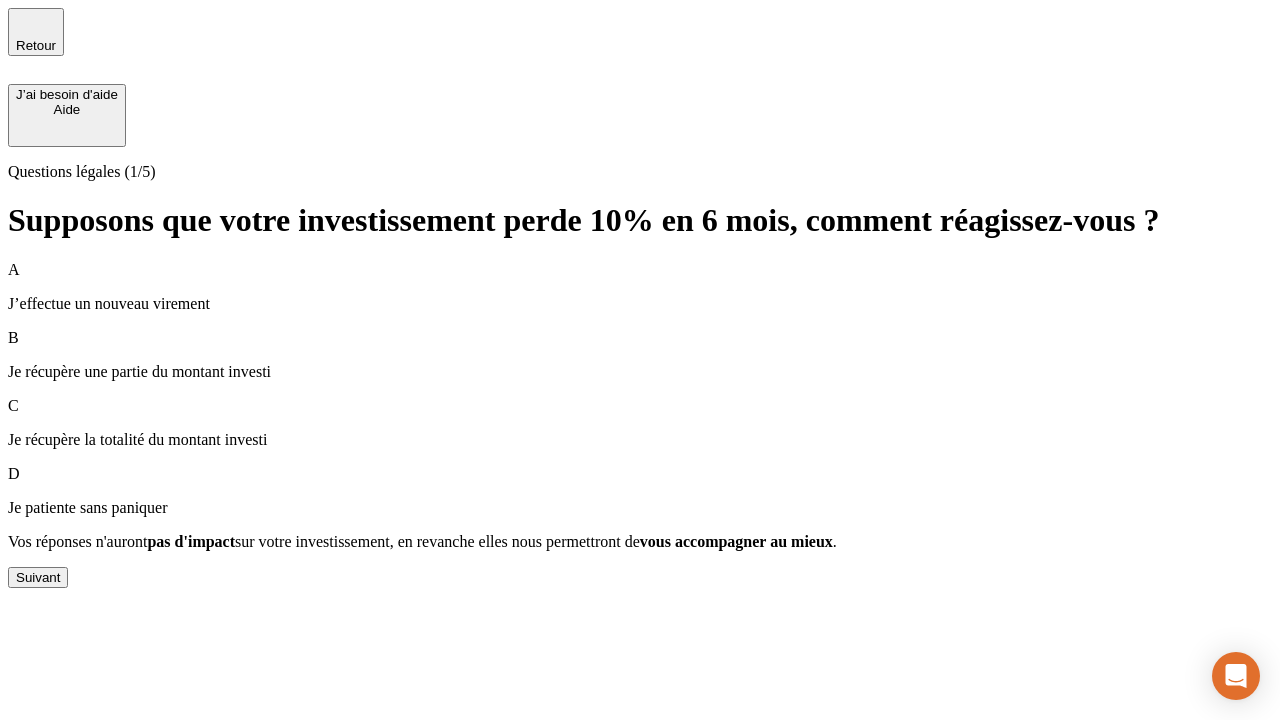 click on "Suivant" at bounding box center (38, 577) 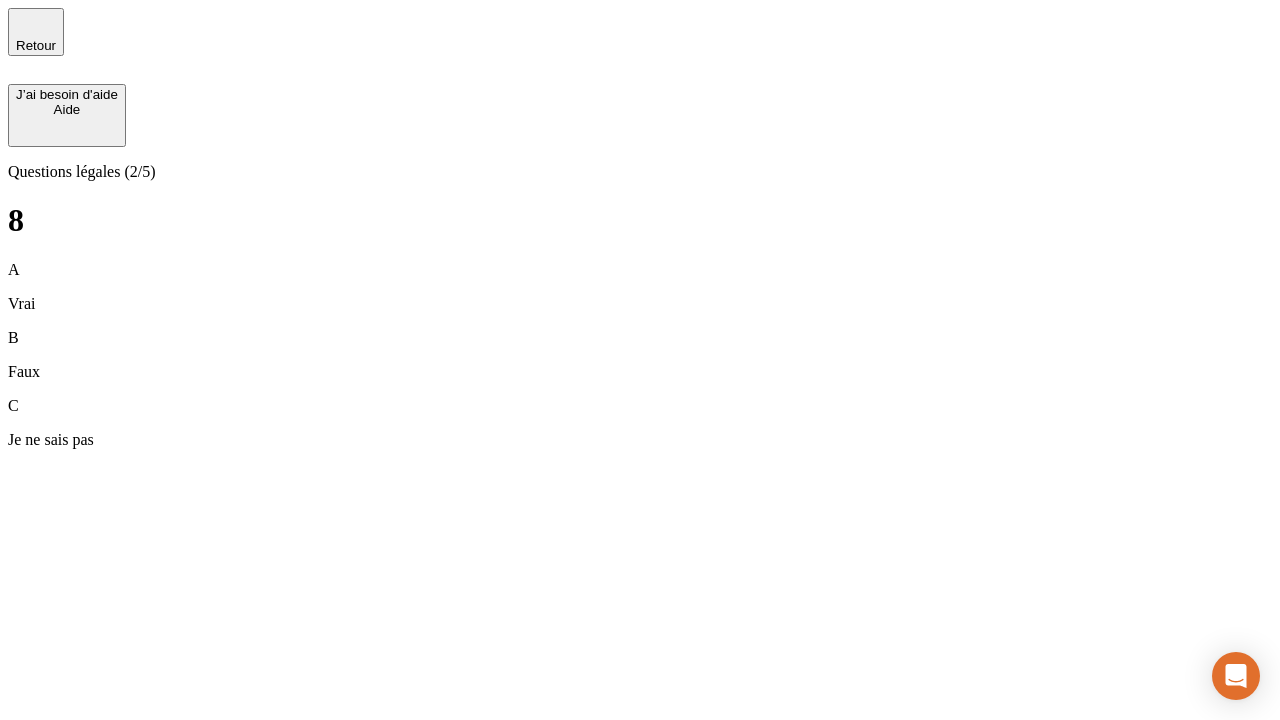 click on "A Vrai" at bounding box center (640, 287) 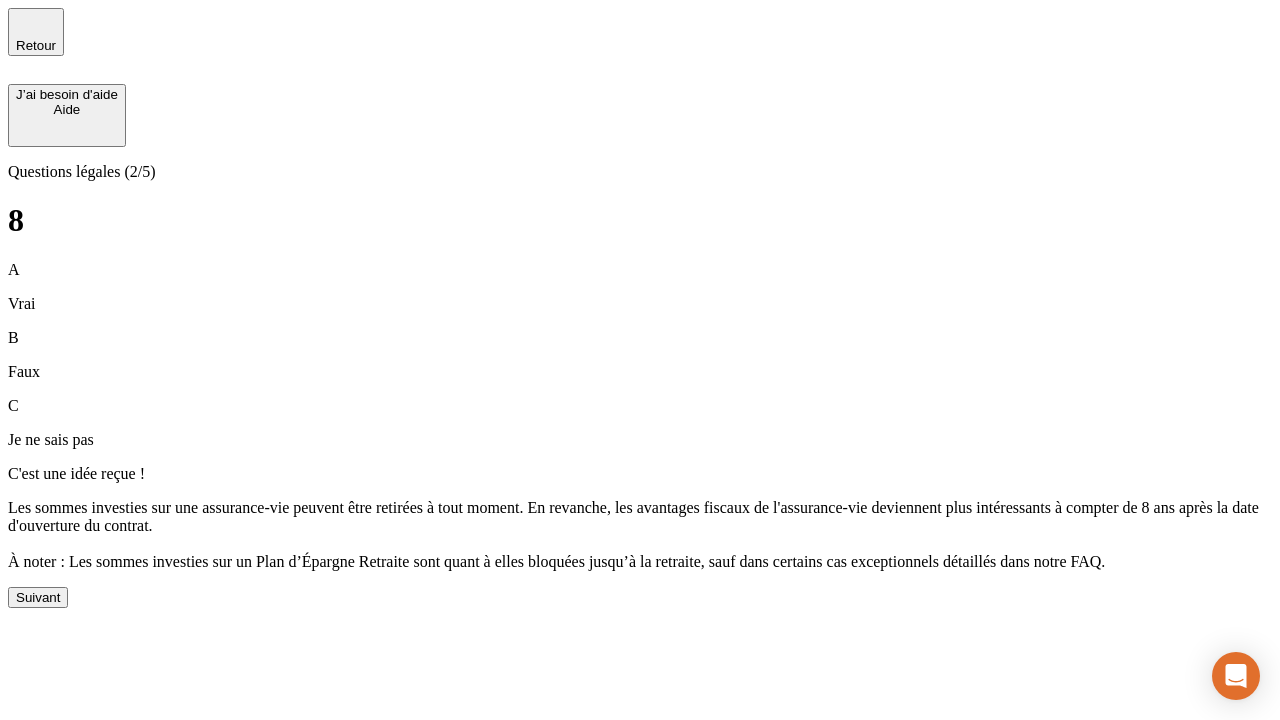 click on "Suivant" at bounding box center [38, 597] 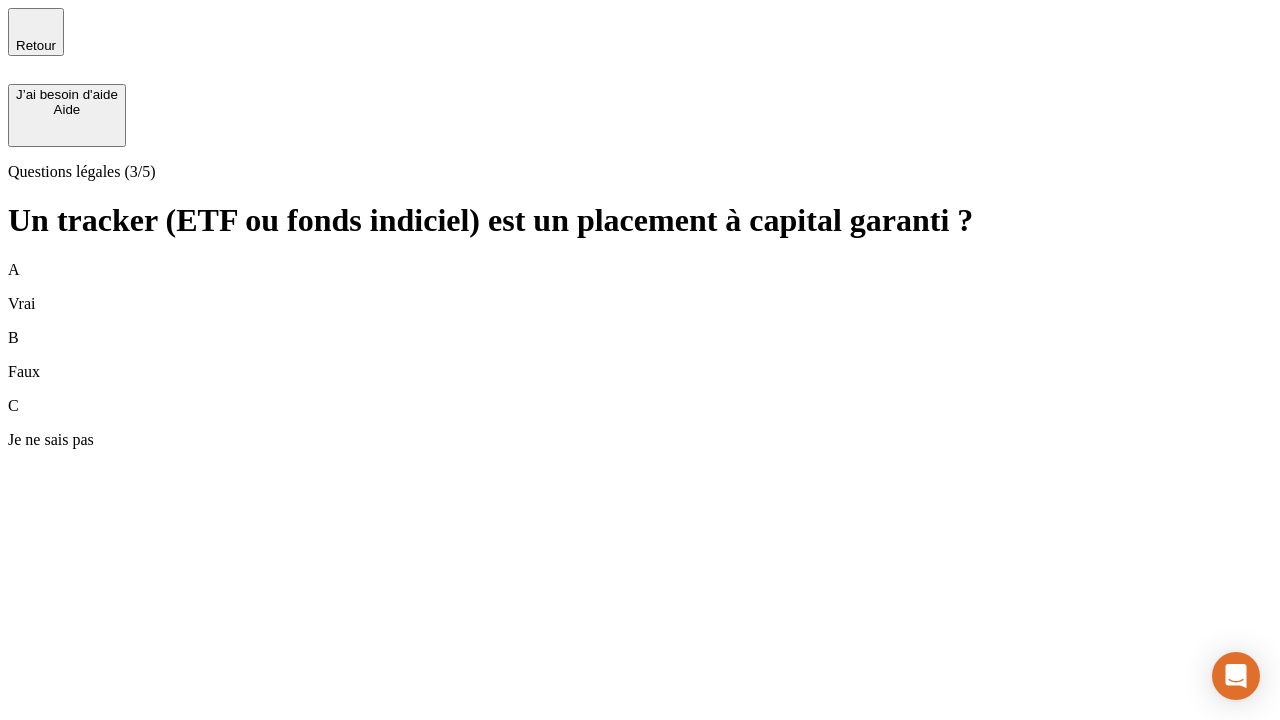 click on "A Vrai" at bounding box center [640, 287] 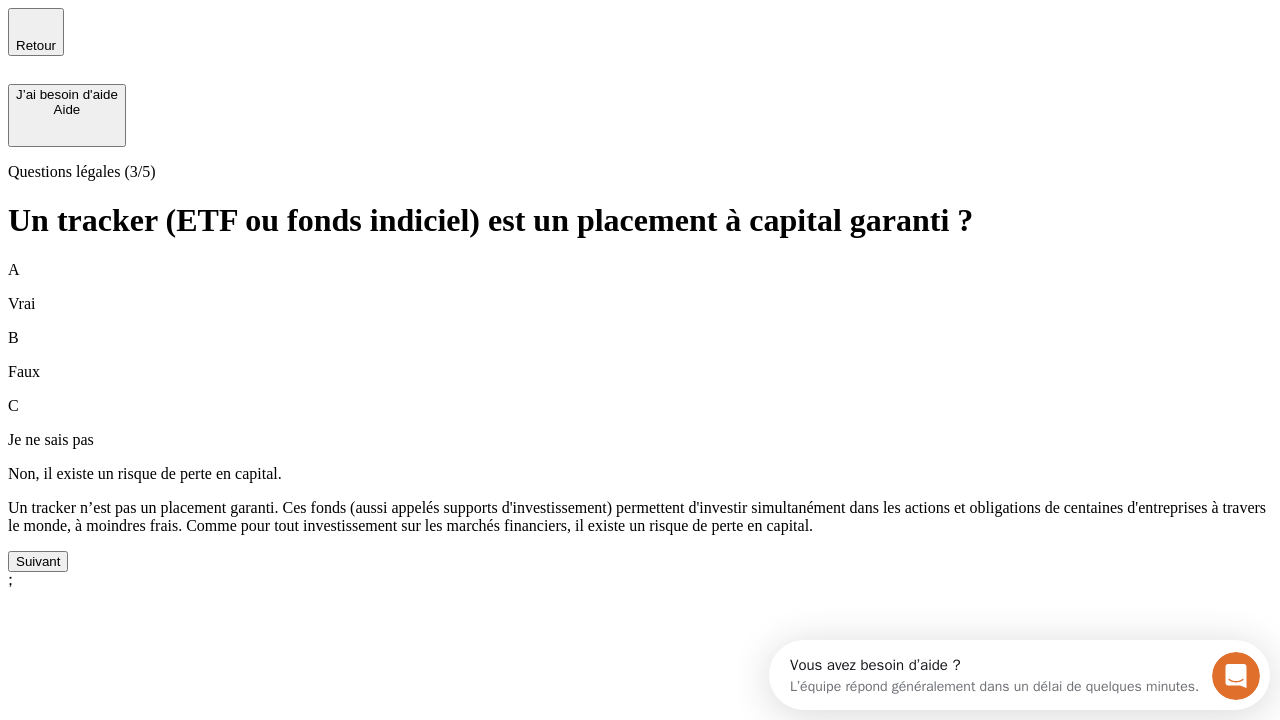 scroll, scrollTop: 0, scrollLeft: 0, axis: both 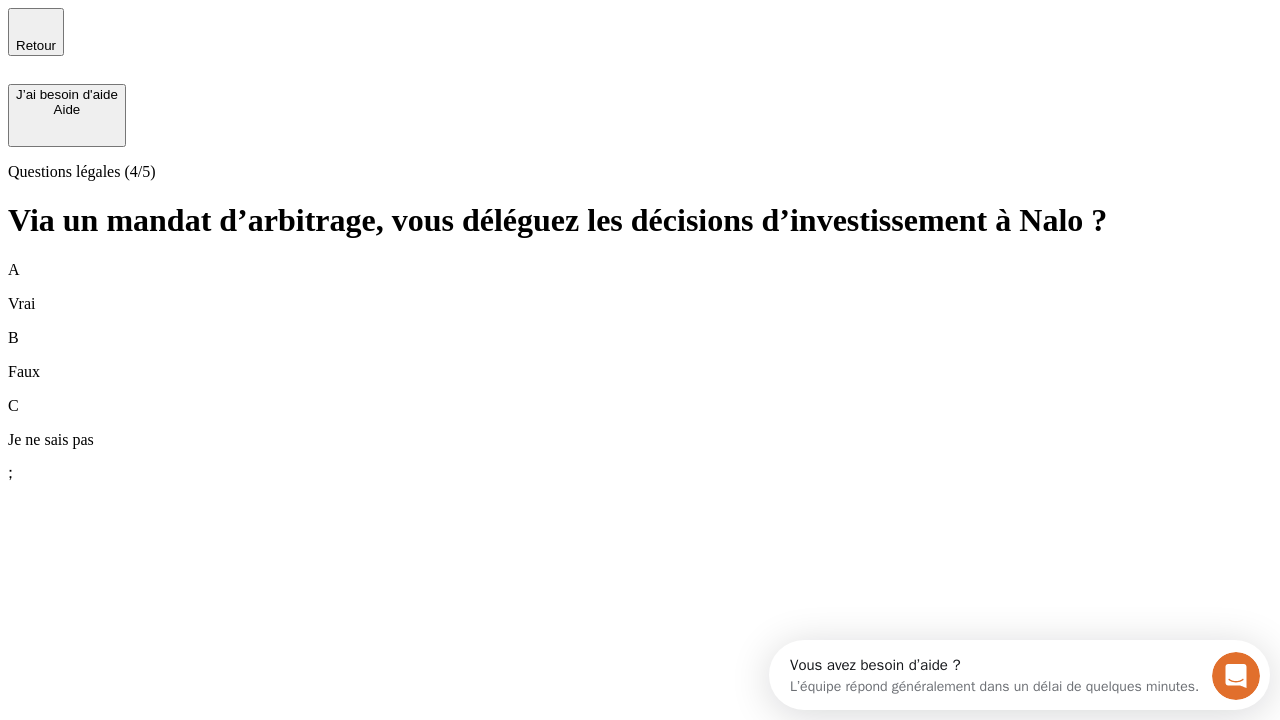 click on "A Vrai" at bounding box center [640, 287] 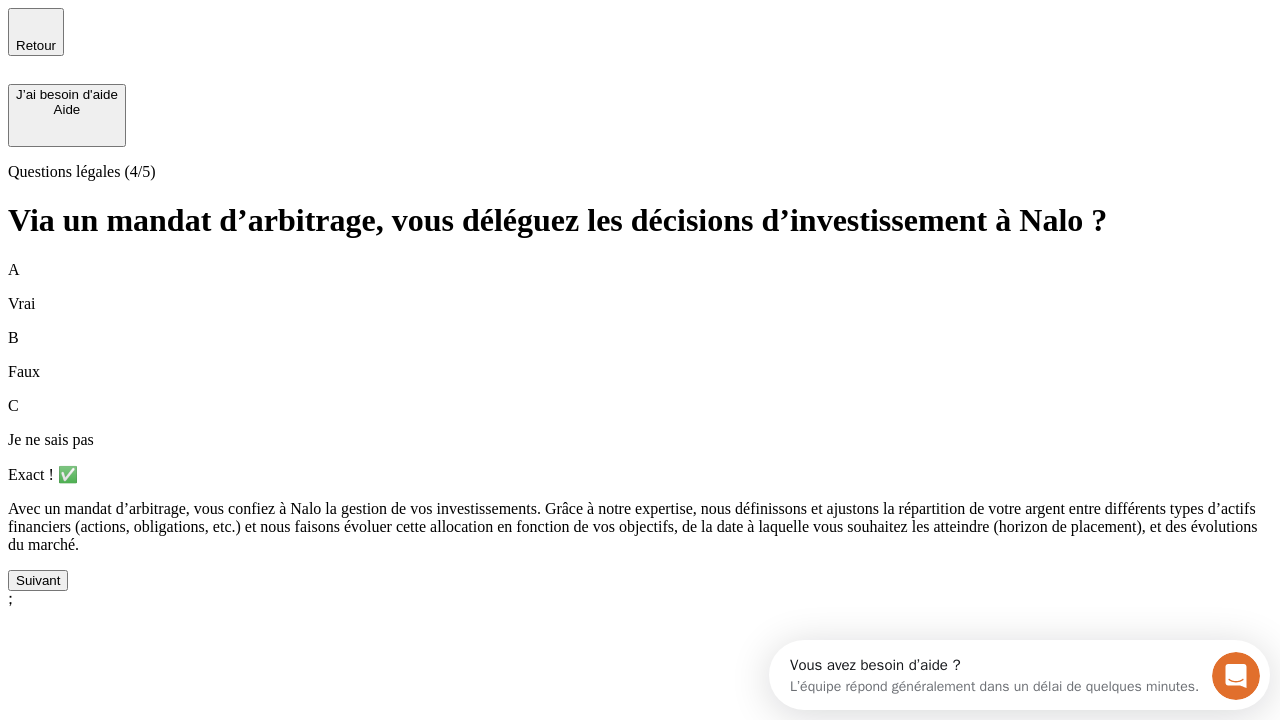 click on "Suivant" at bounding box center (38, 580) 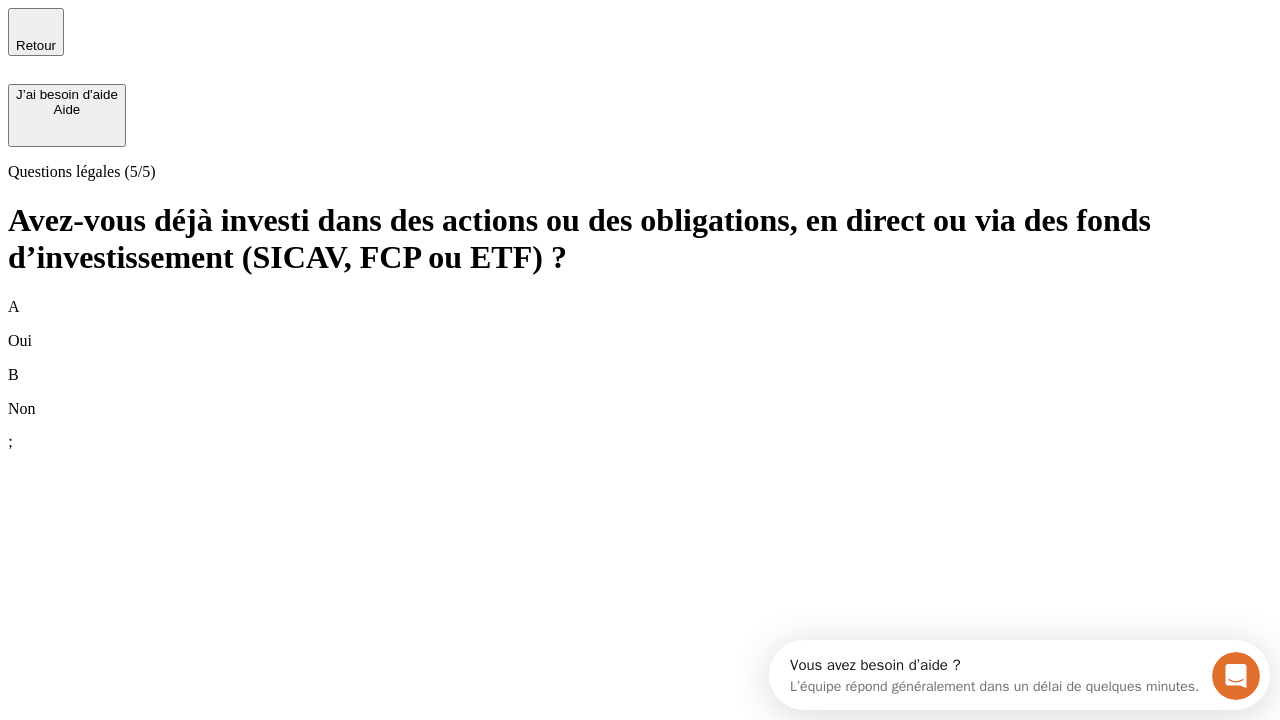 click on "B Non" at bounding box center [640, 392] 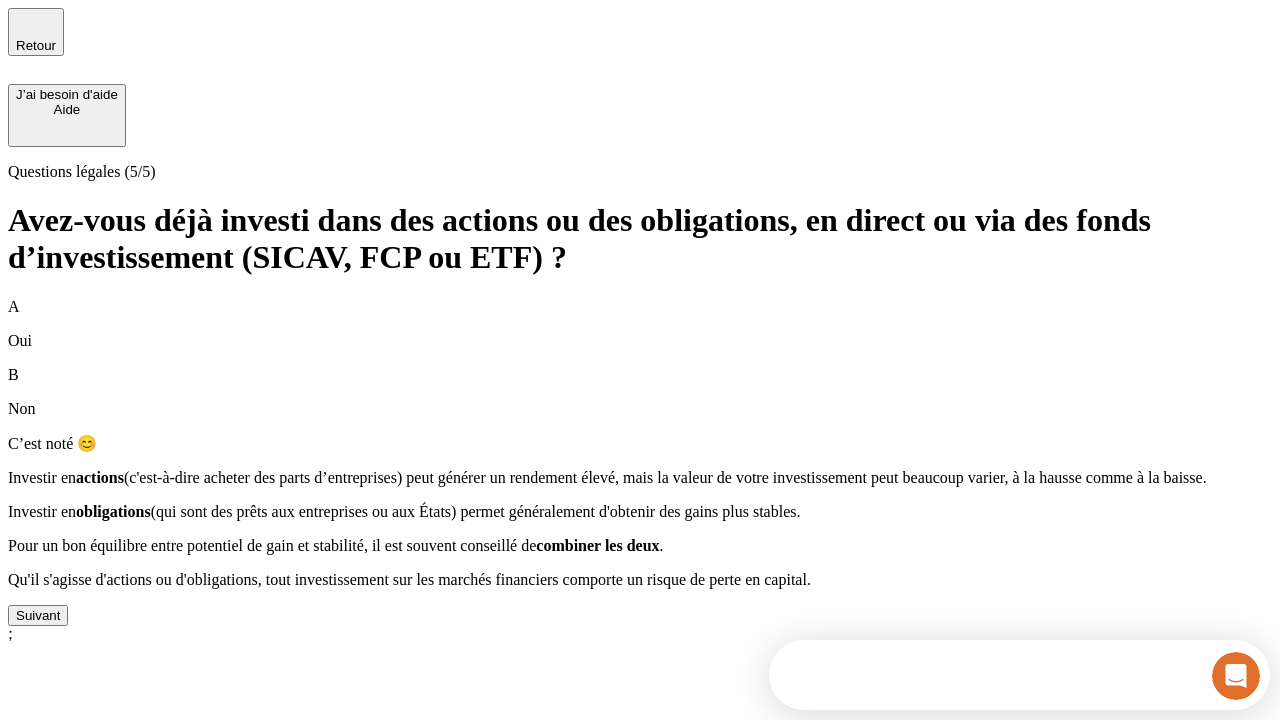 click on "Suivant" at bounding box center [38, 615] 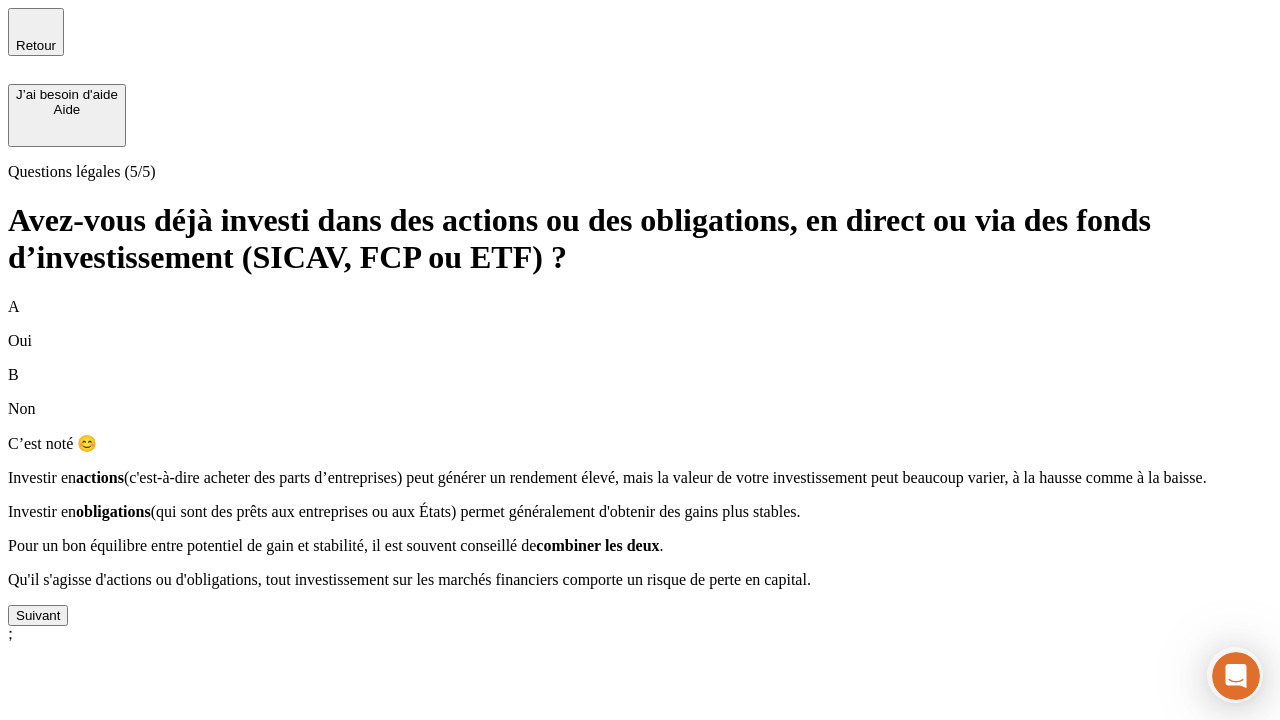 scroll, scrollTop: 56, scrollLeft: 0, axis: vertical 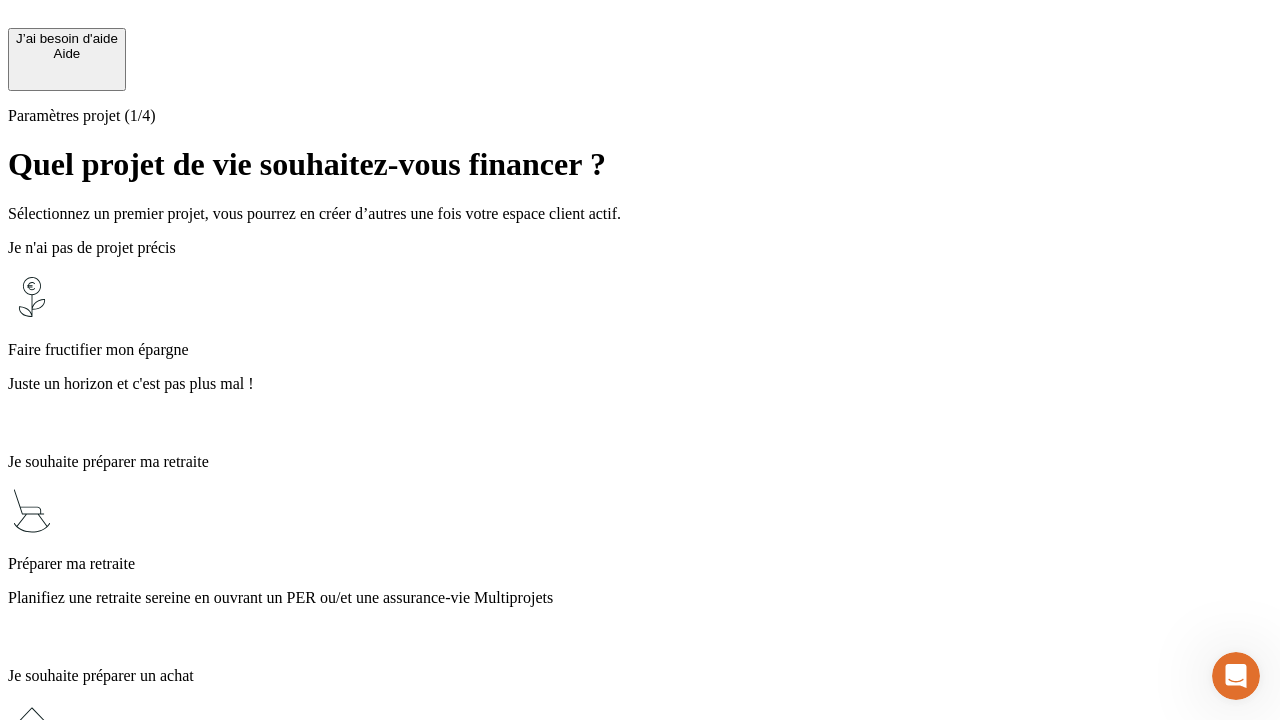 click on "Planifiez une retraite sereine en ouvrant un PER ou/et une assurance-vie Multiprojets" at bounding box center [640, 598] 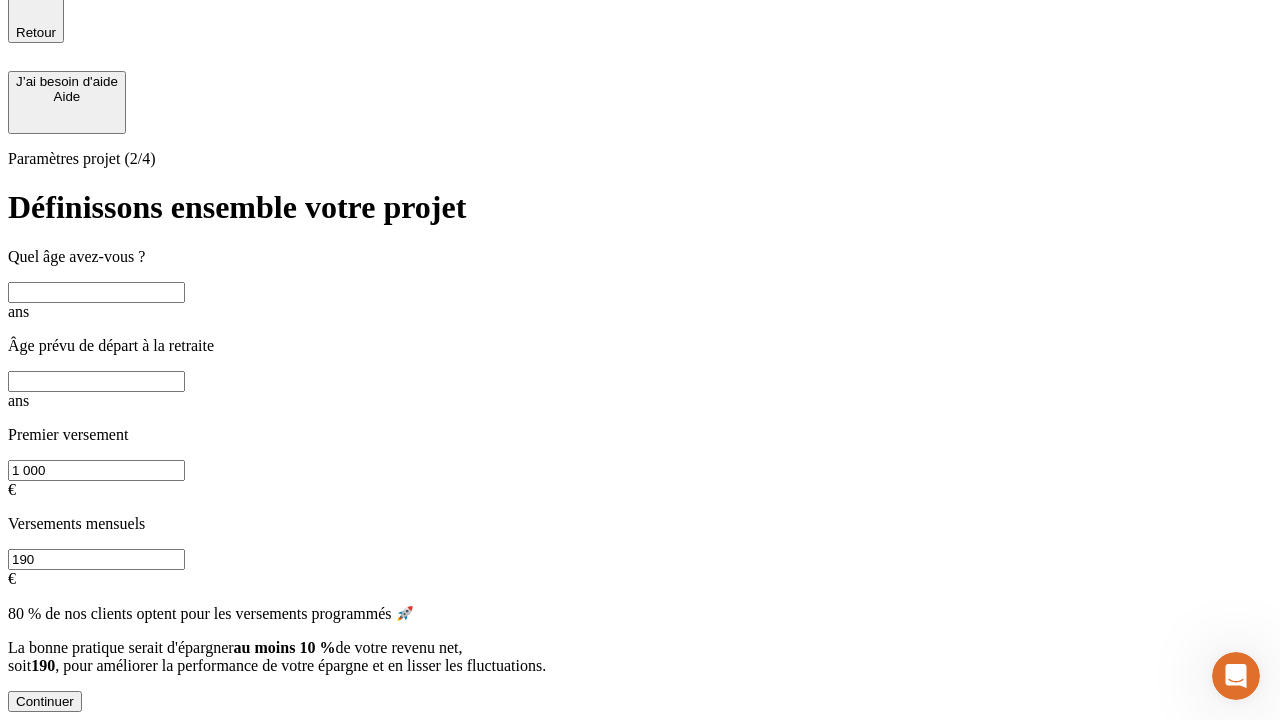 scroll, scrollTop: 0, scrollLeft: 0, axis: both 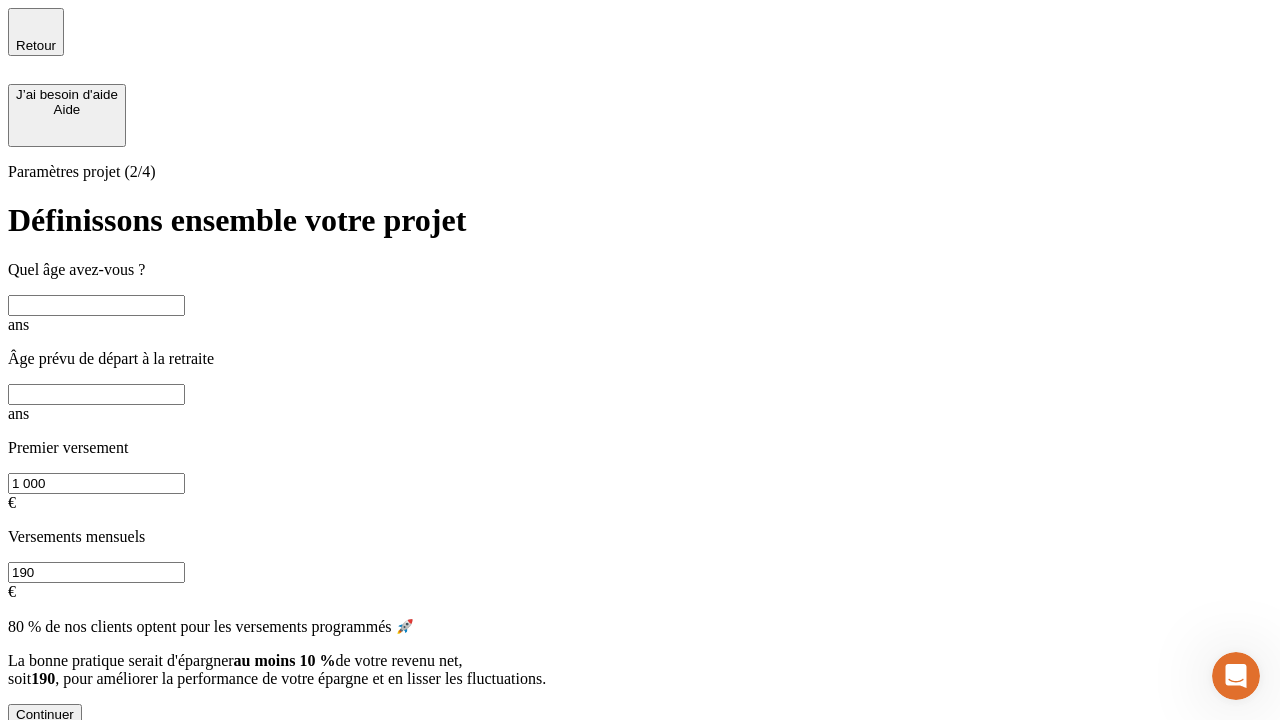 click at bounding box center [96, 305] 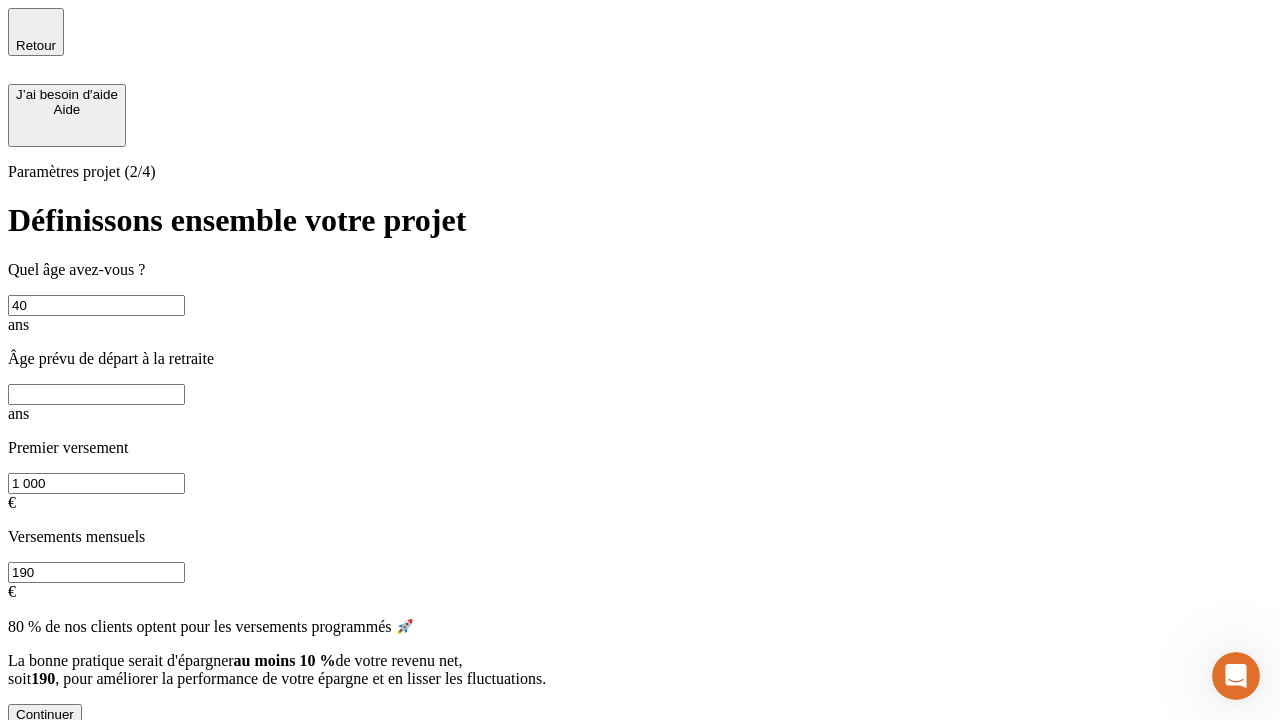 type on "40" 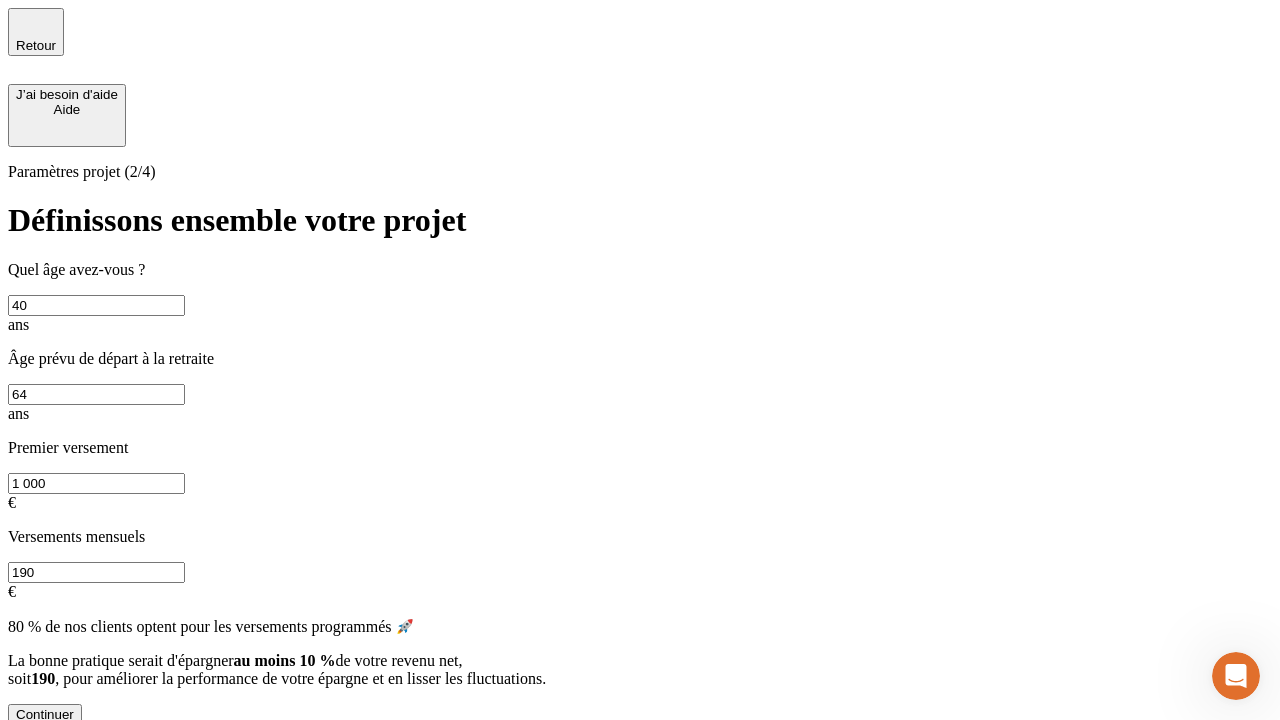 type on "64" 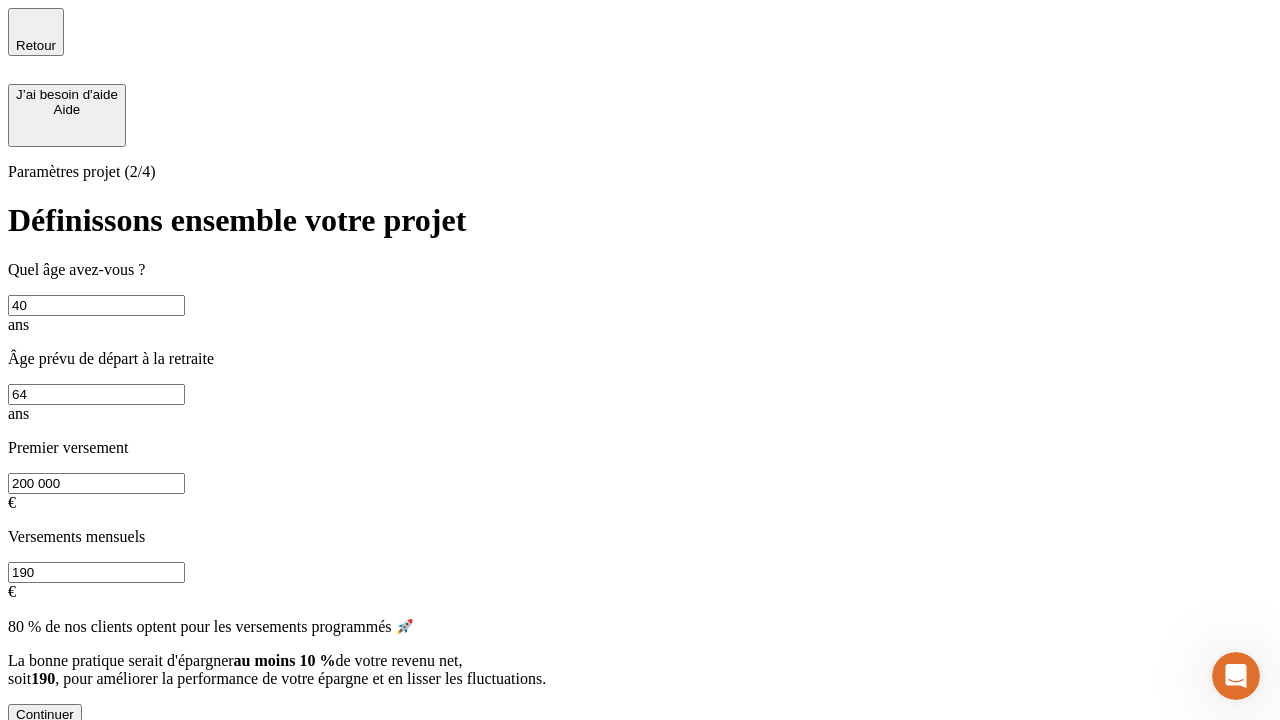 type on "200 000" 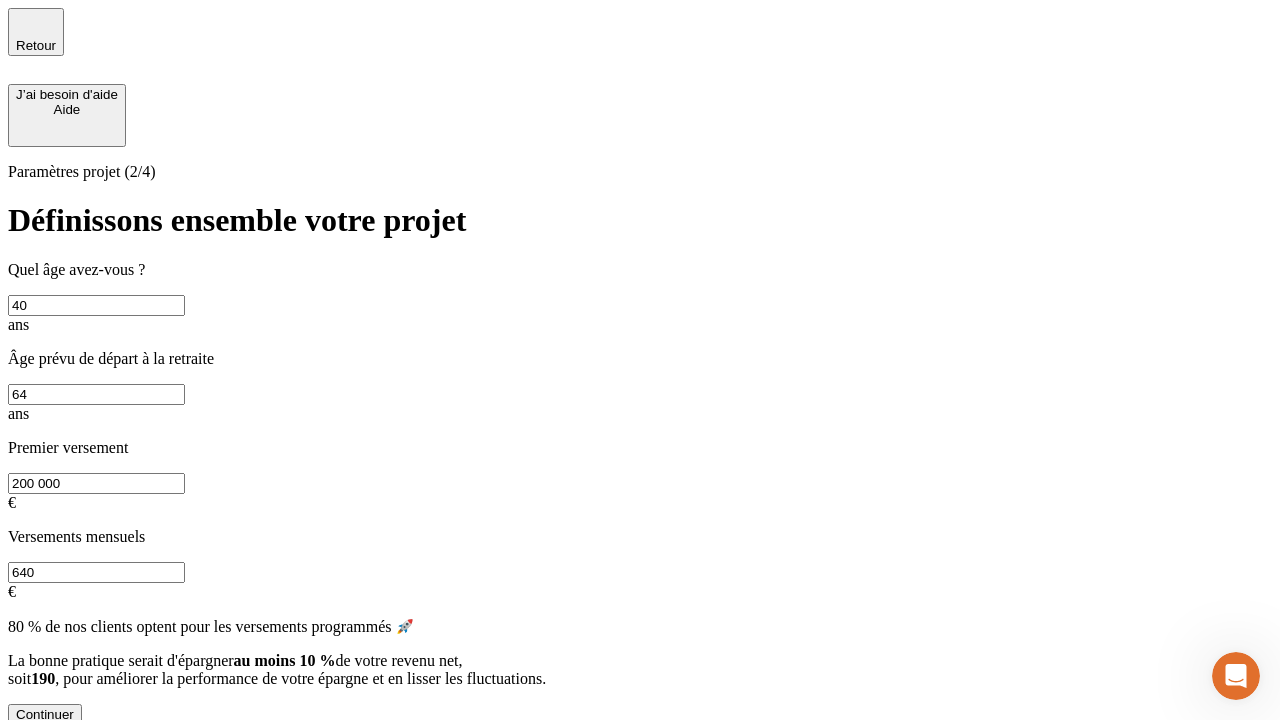 type on "640" 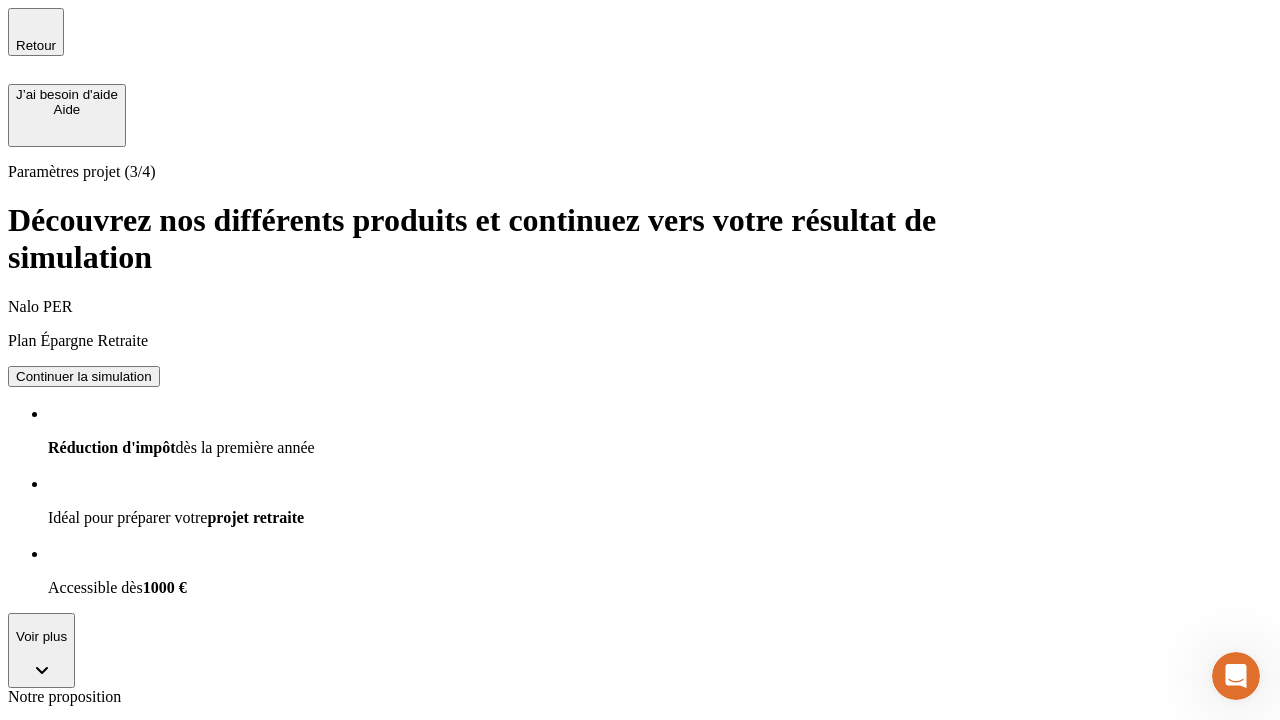 click on "Continuer la simulation" at bounding box center (84, 376) 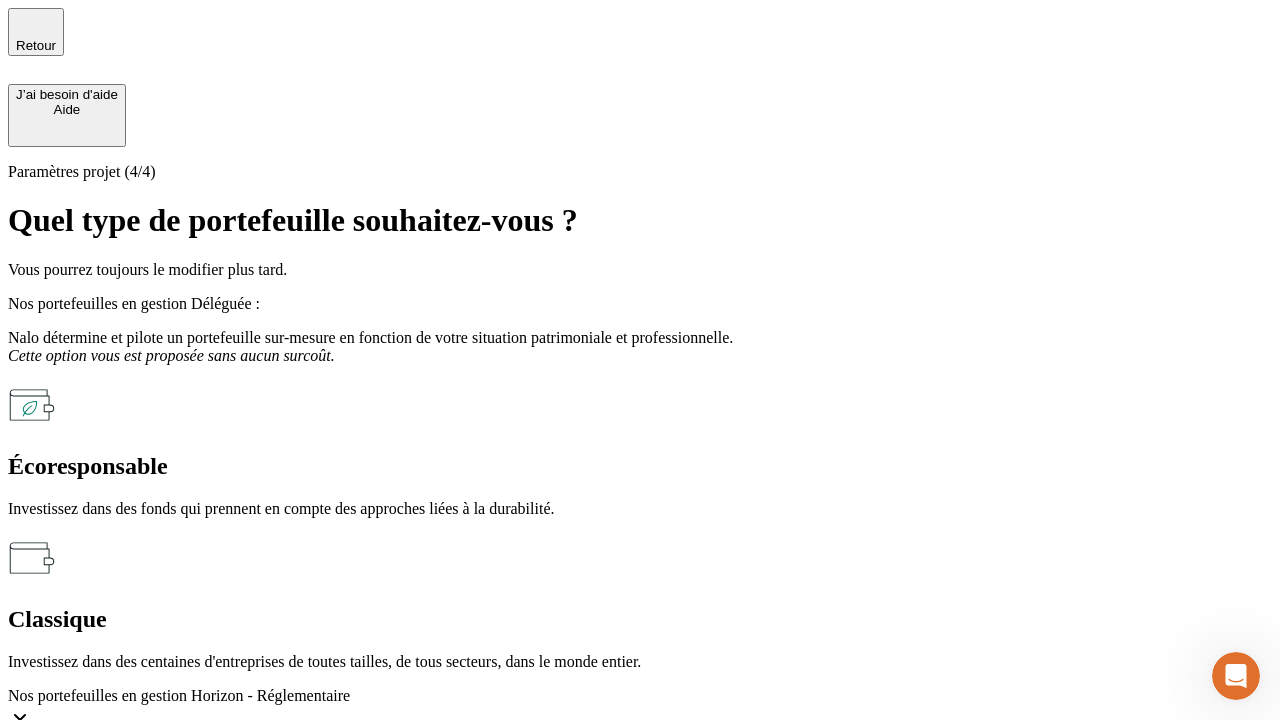 click on "Écoresponsable" at bounding box center [640, 466] 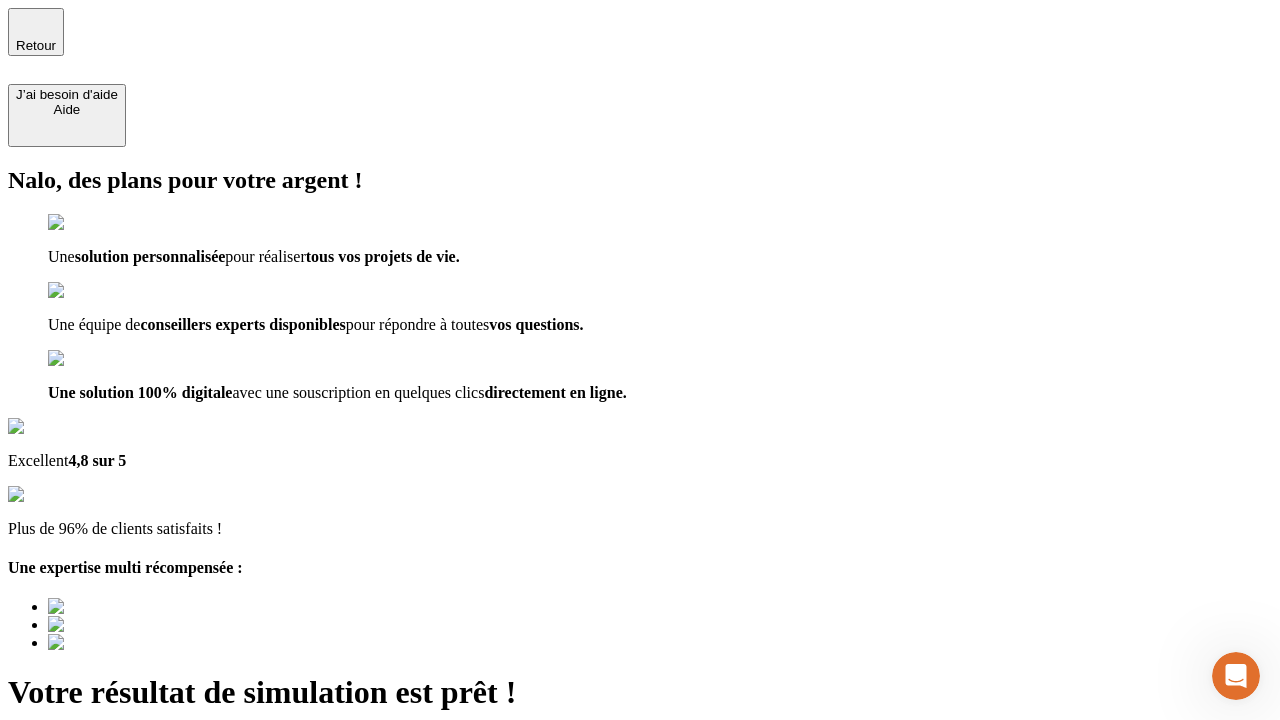 click on "Découvrir ma simulation" at bounding box center [87, 881] 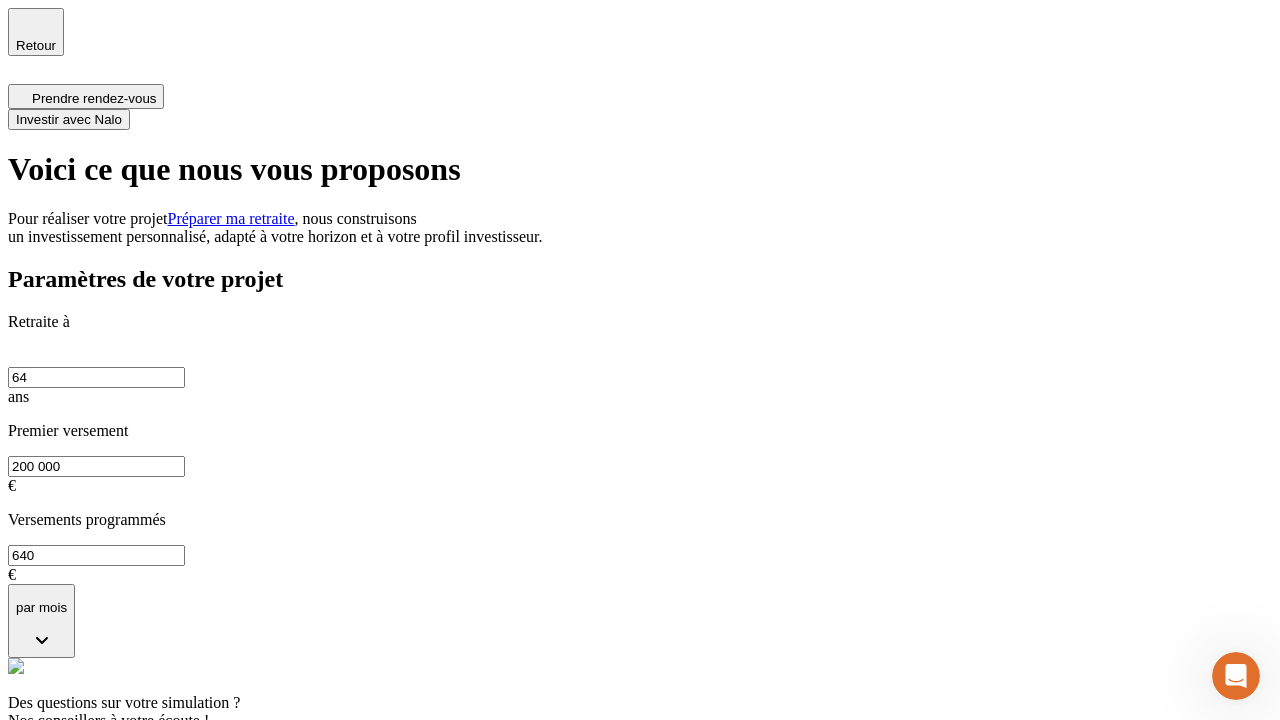 click on "Investir avec Nalo" at bounding box center [69, 119] 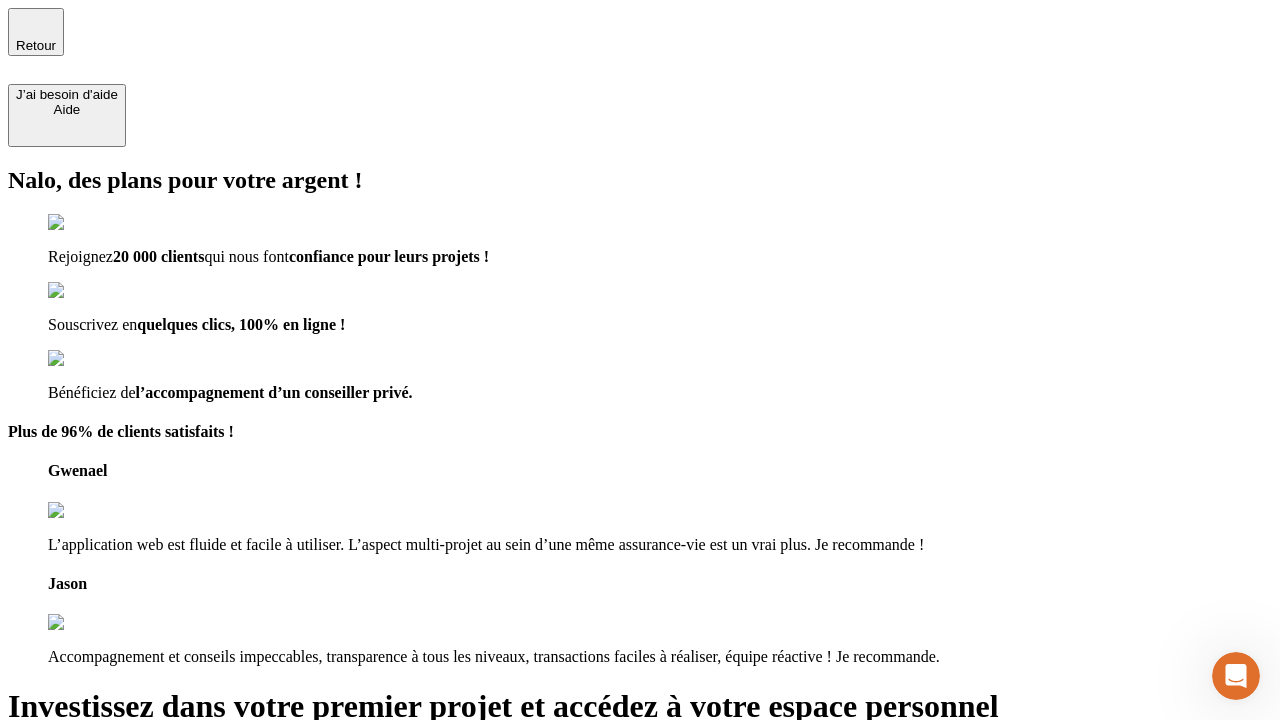 type on "testplaywright-alice-retirement-3@[EXAMPLE.COM]" 